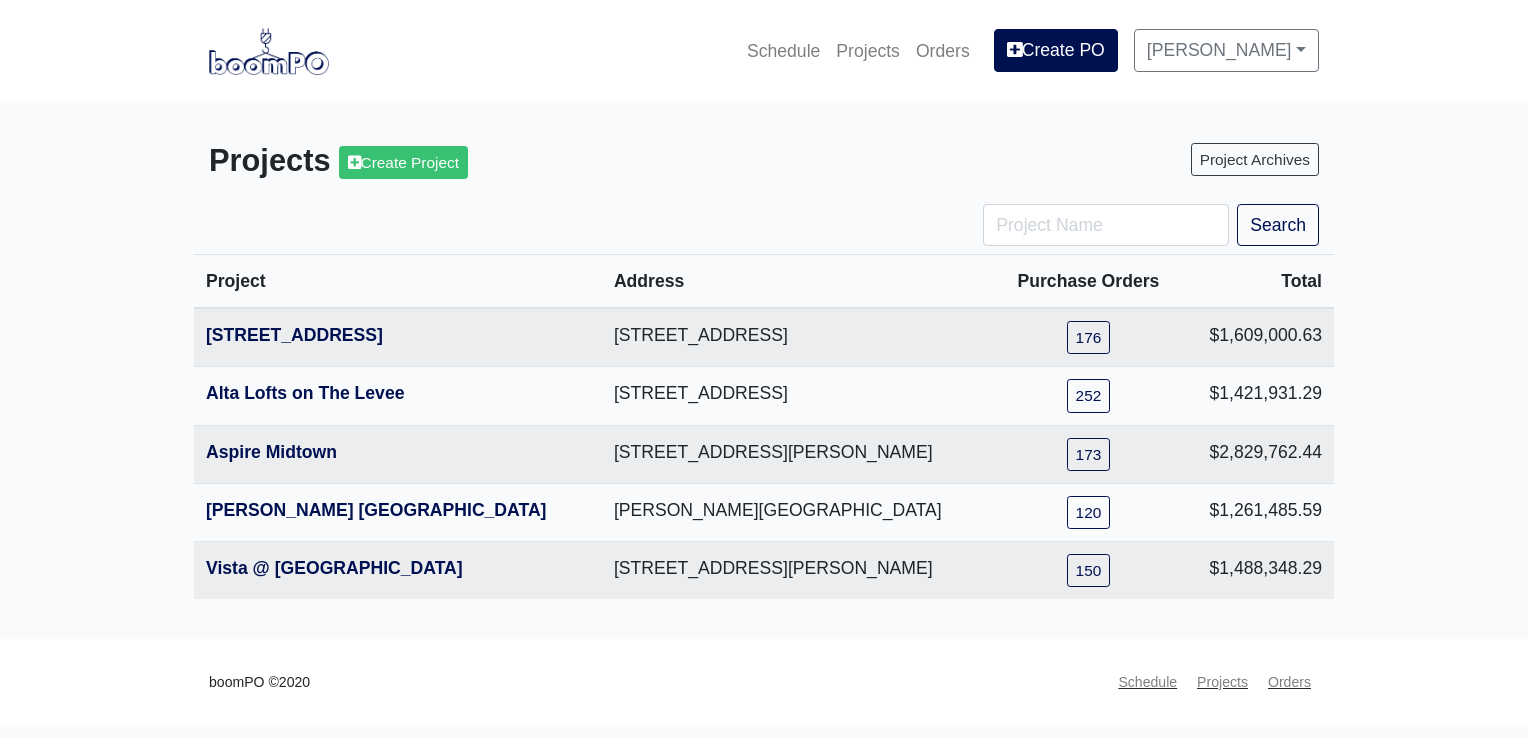 scroll, scrollTop: 0, scrollLeft: 0, axis: both 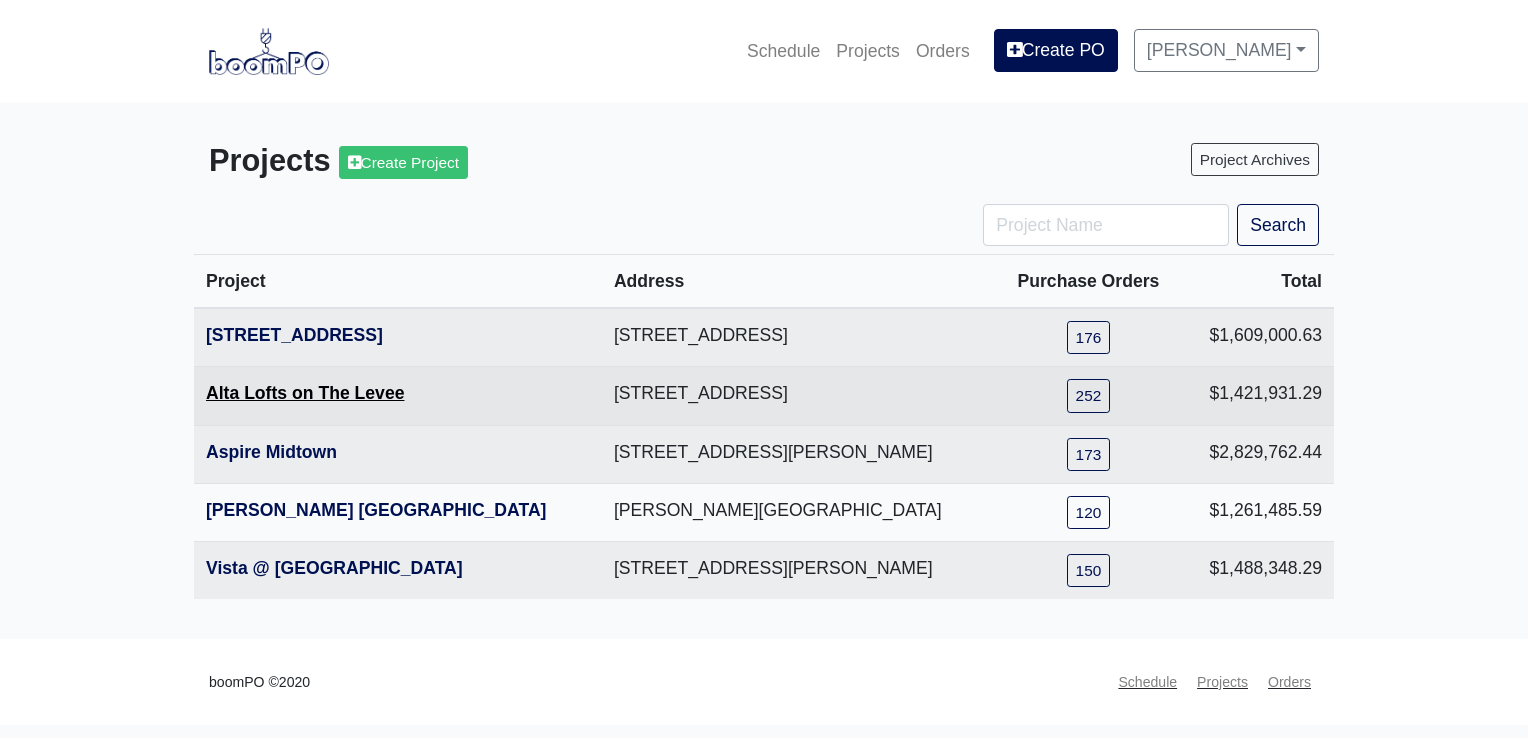 click on "Alta Lofts on The Levee" at bounding box center (305, 393) 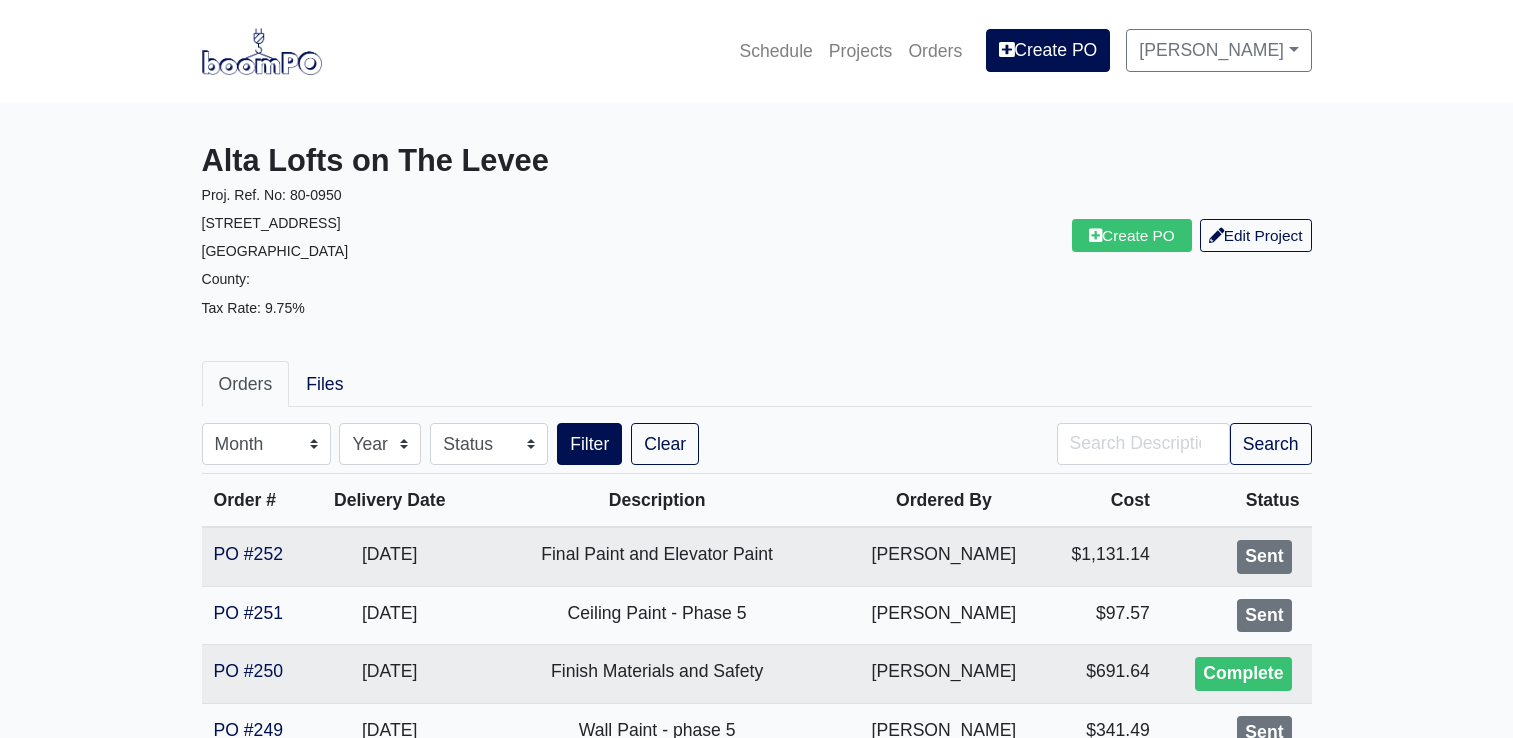 scroll, scrollTop: 0, scrollLeft: 0, axis: both 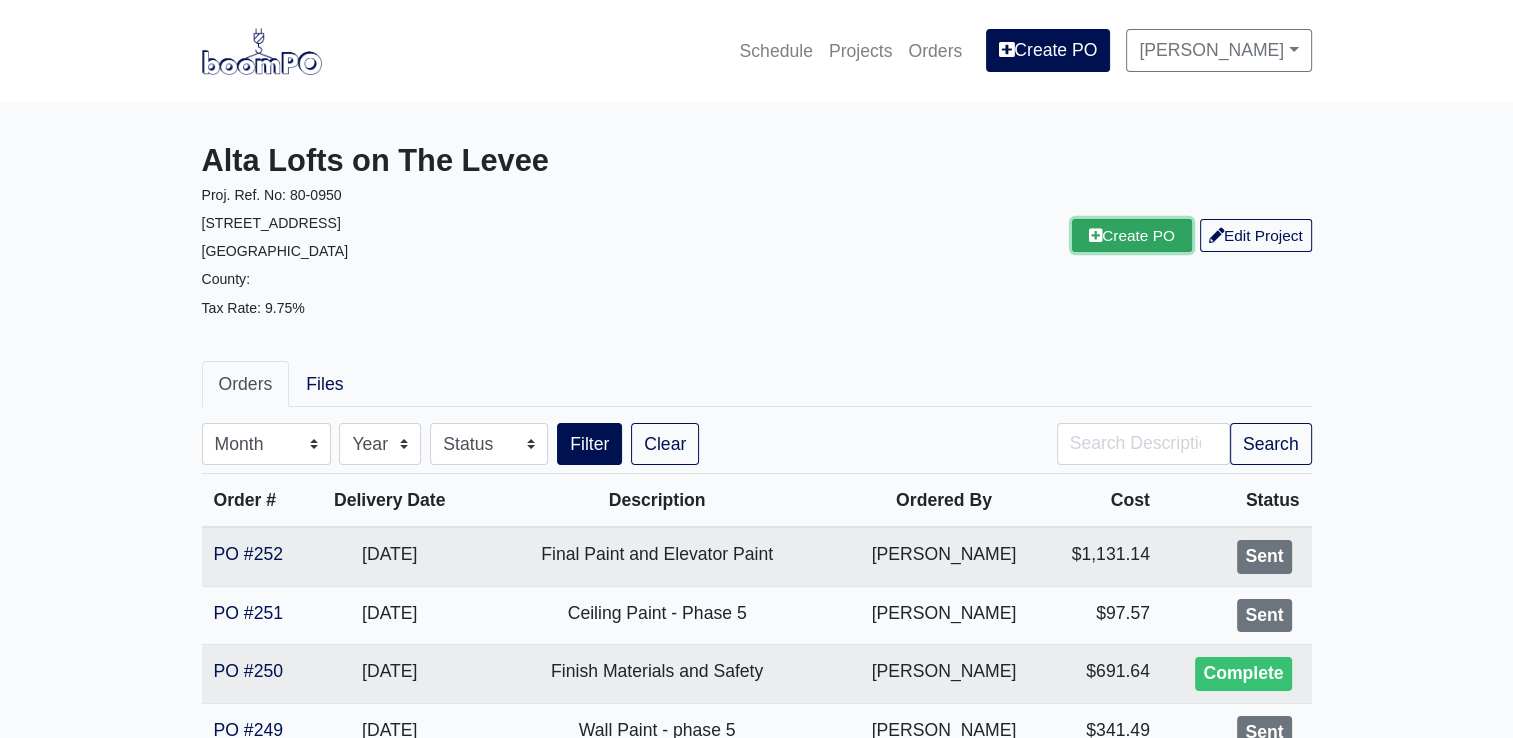click at bounding box center (1095, 235) 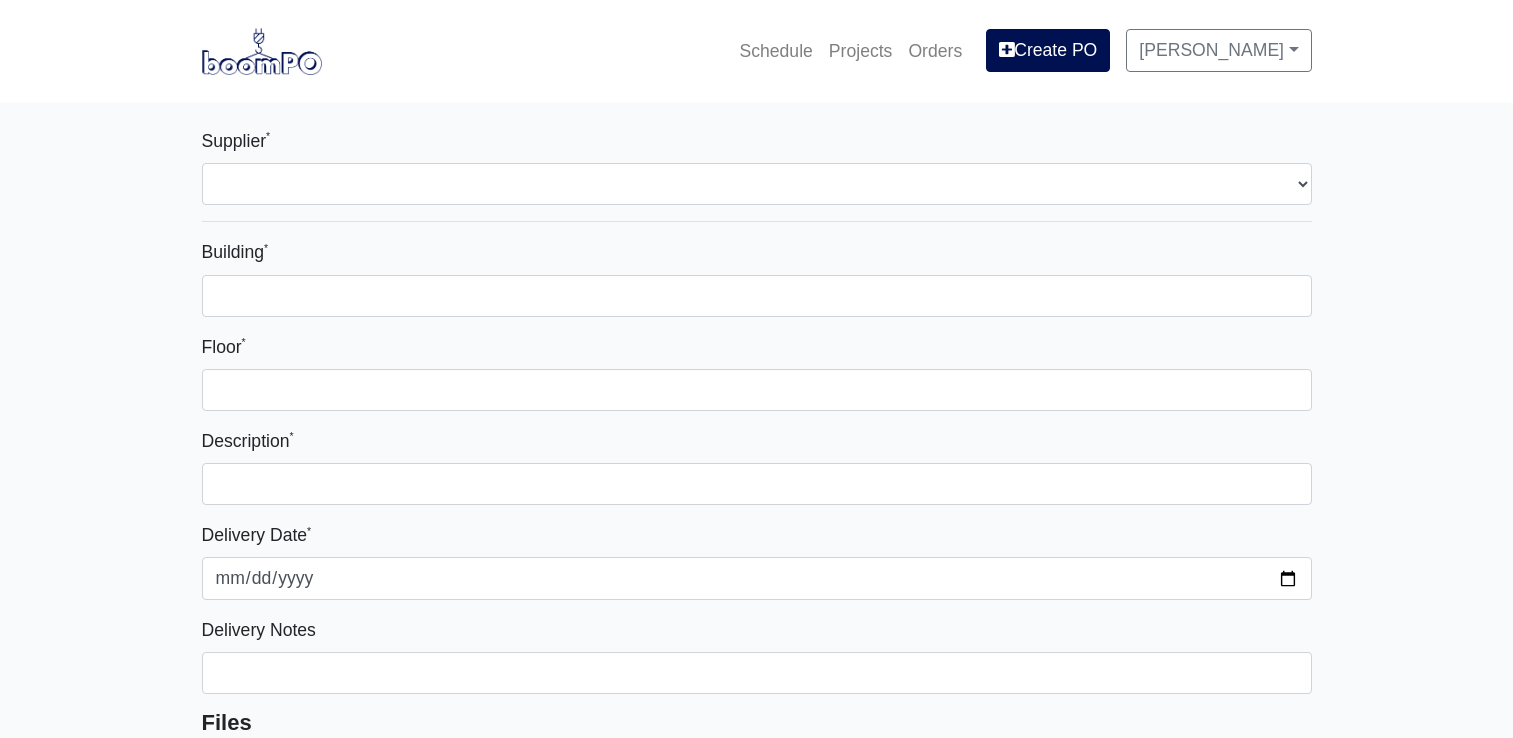 select 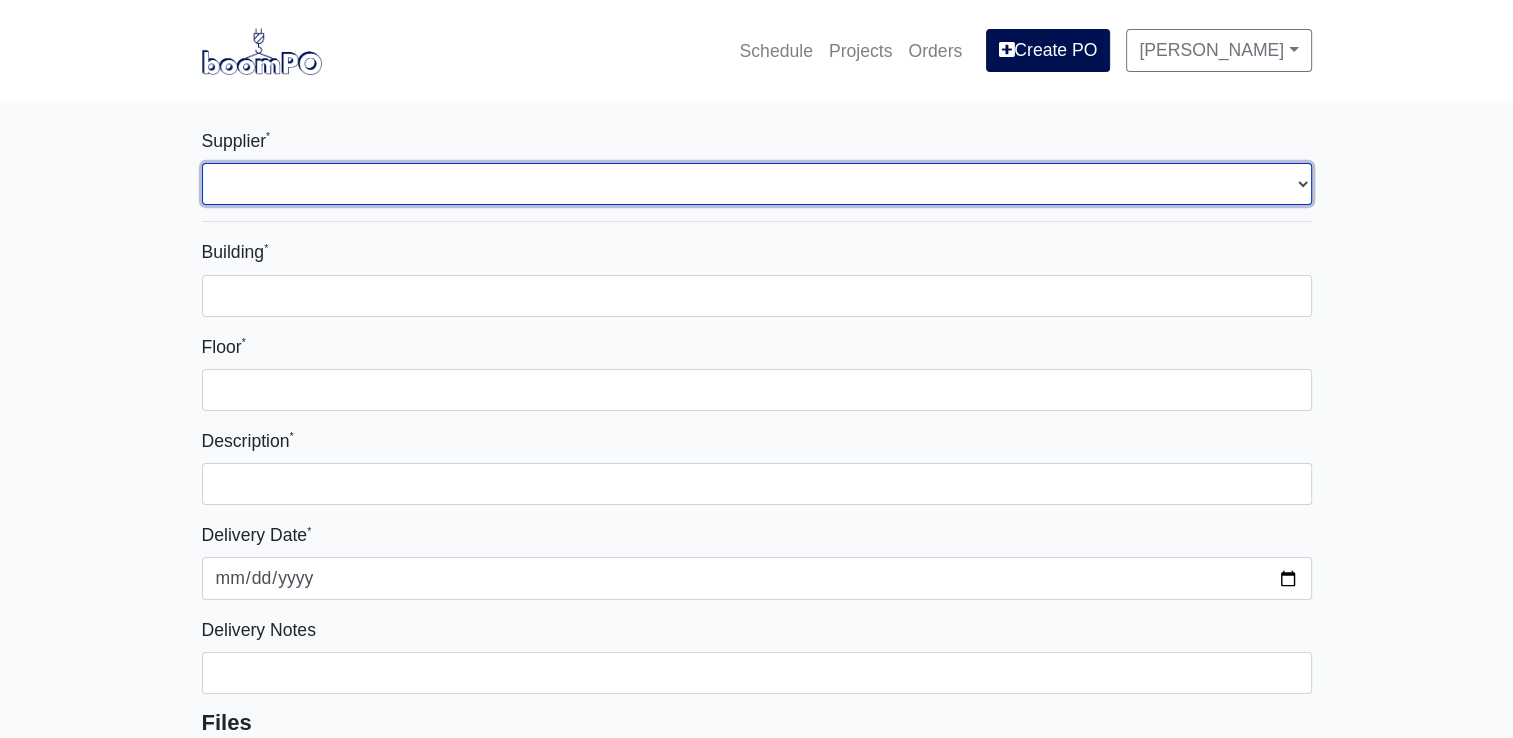 click on "Select one...   L&W Supply - Nashville, TN (Cowan St.) Benefast - Nashville, TN Sherwin-Williams - Nashville, TN" at bounding box center [757, 184] 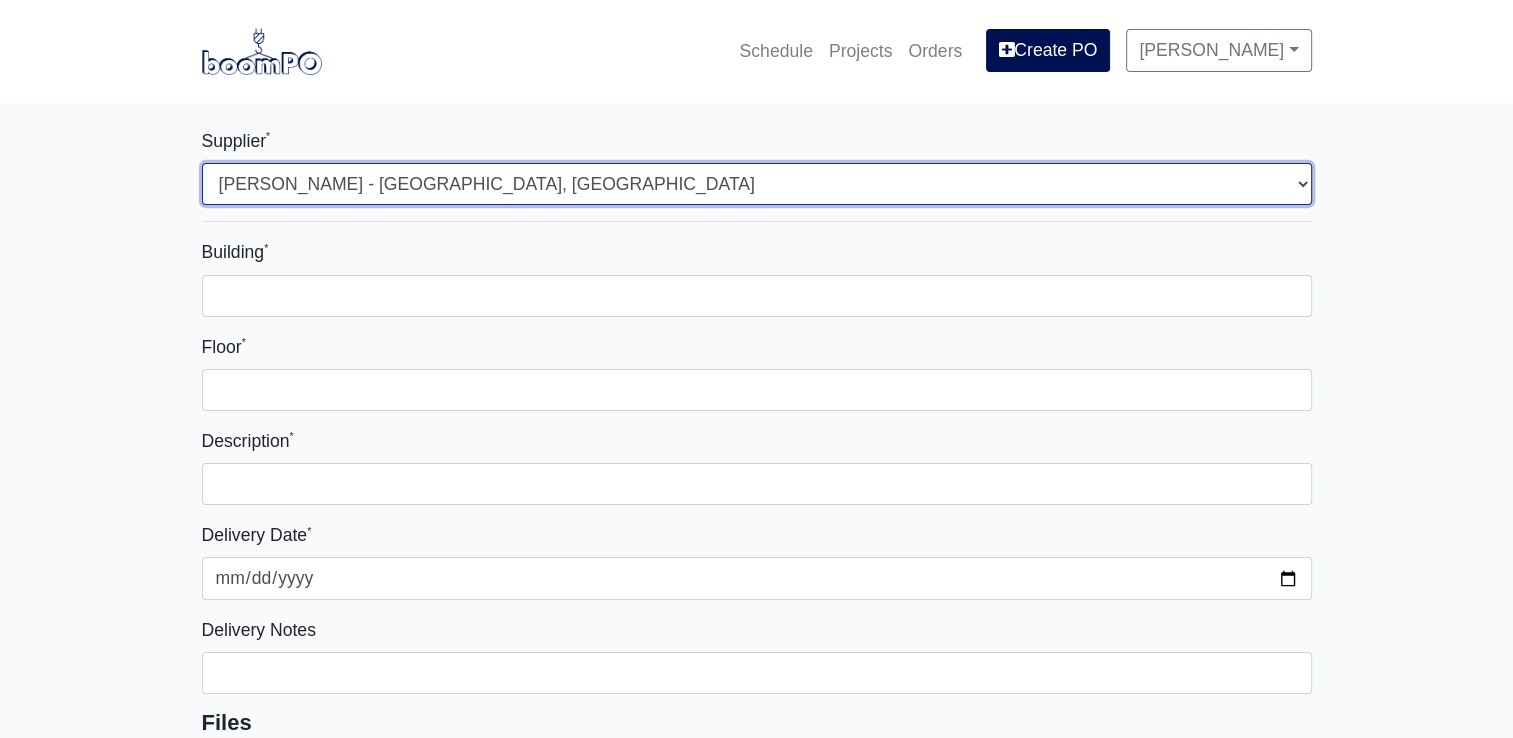 click on "Select one...   L&W Supply - Nashville, TN (Cowan St.) Benefast - Nashville, TN Sherwin-Williams - Nashville, TN" at bounding box center [757, 184] 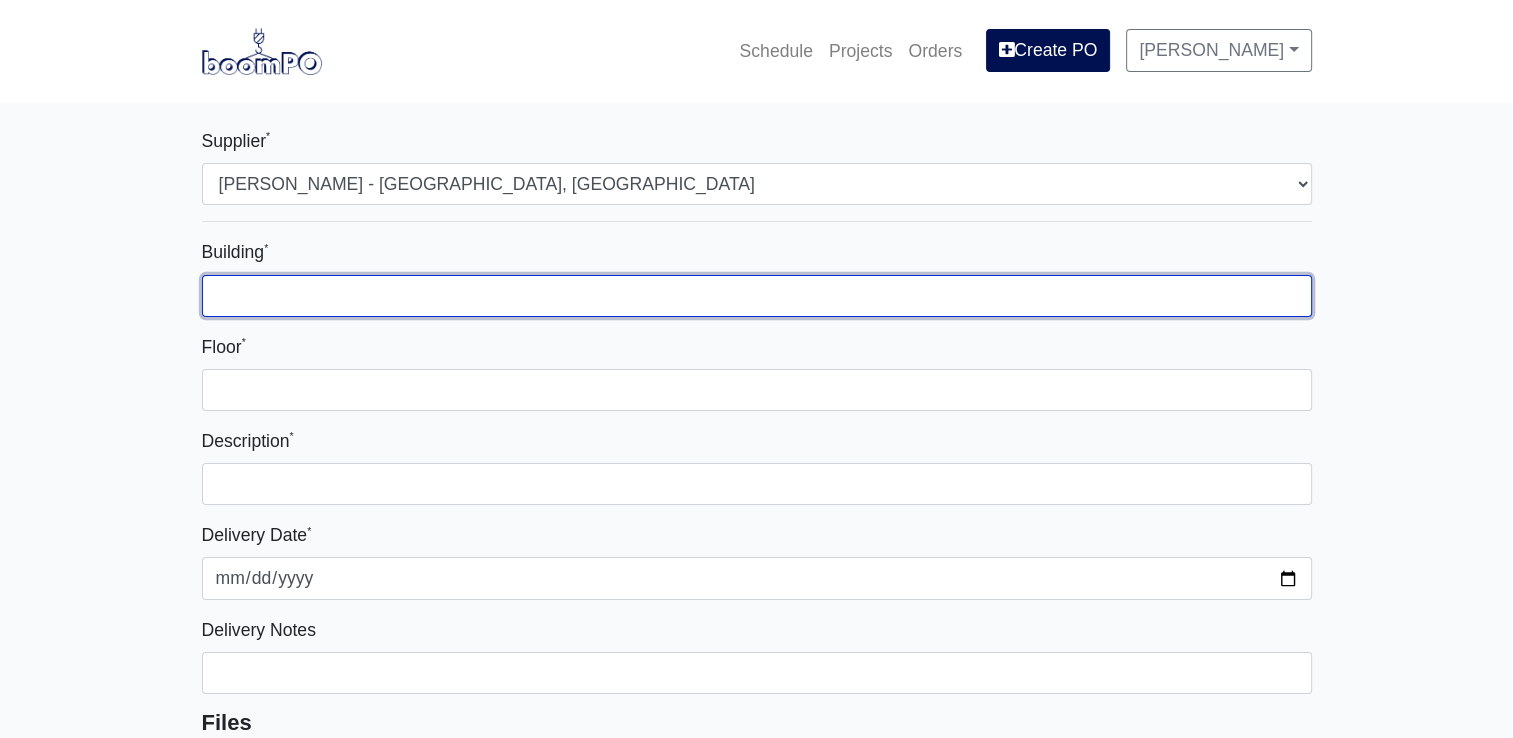 click on "Building *" at bounding box center [757, 296] 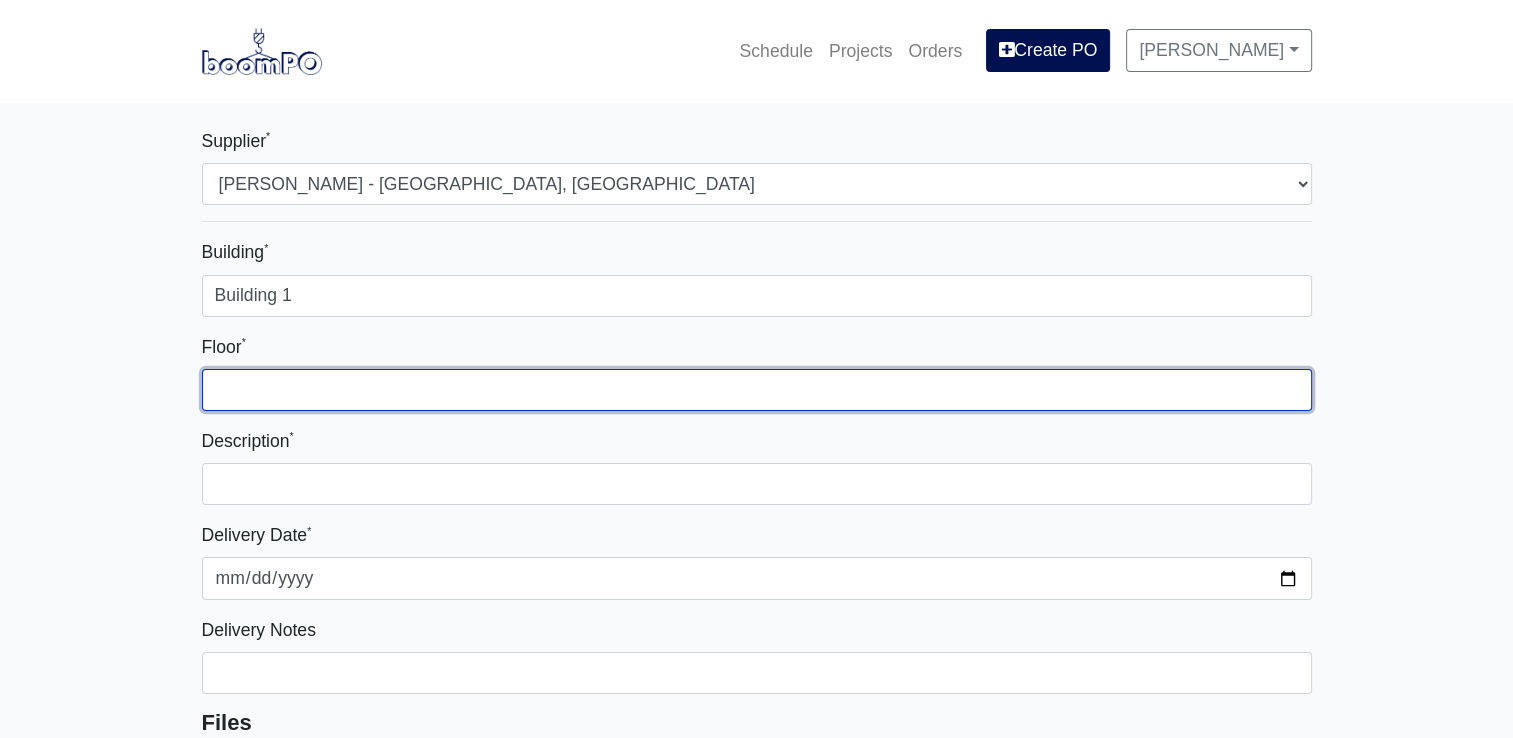 click on "Floor *" at bounding box center [757, 390] 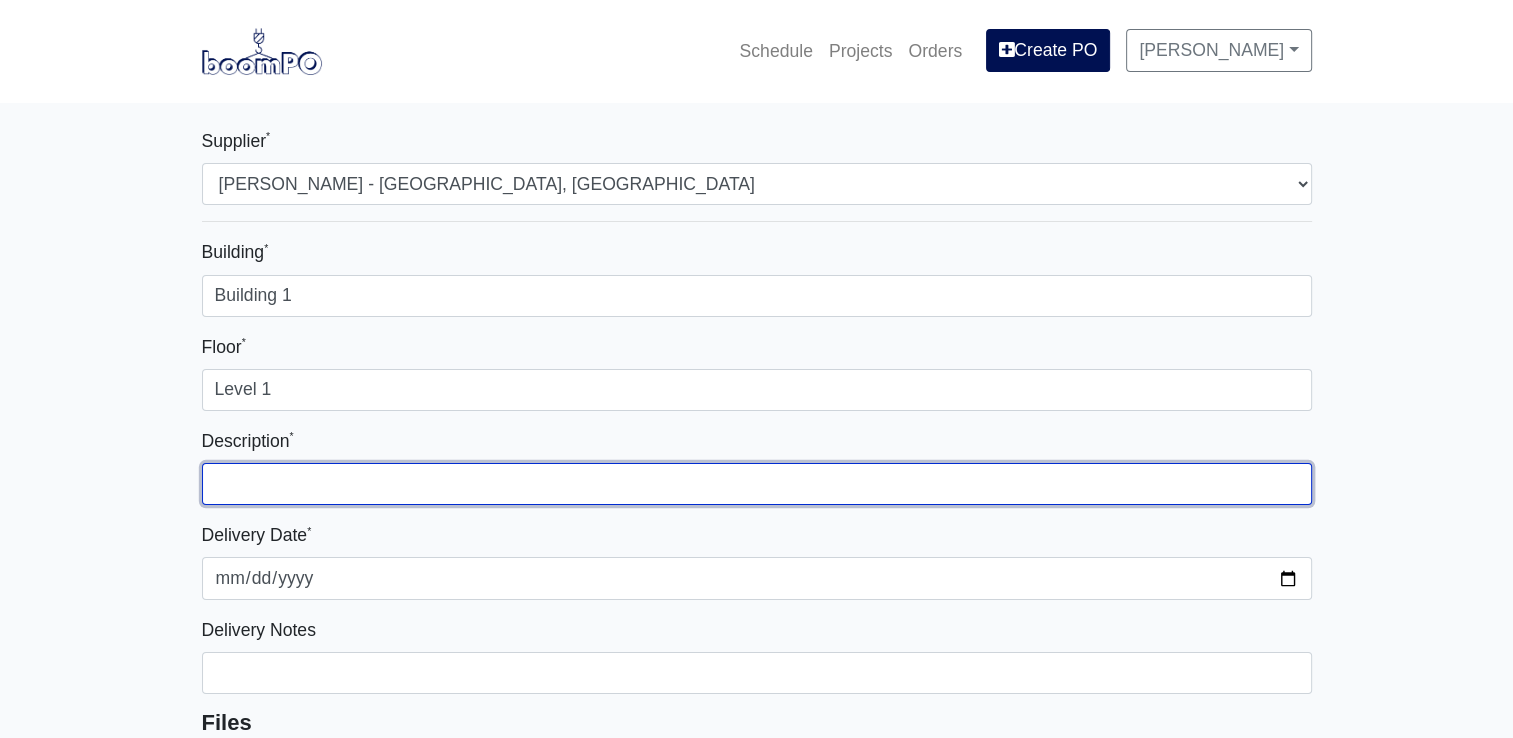 click at bounding box center (757, 484) 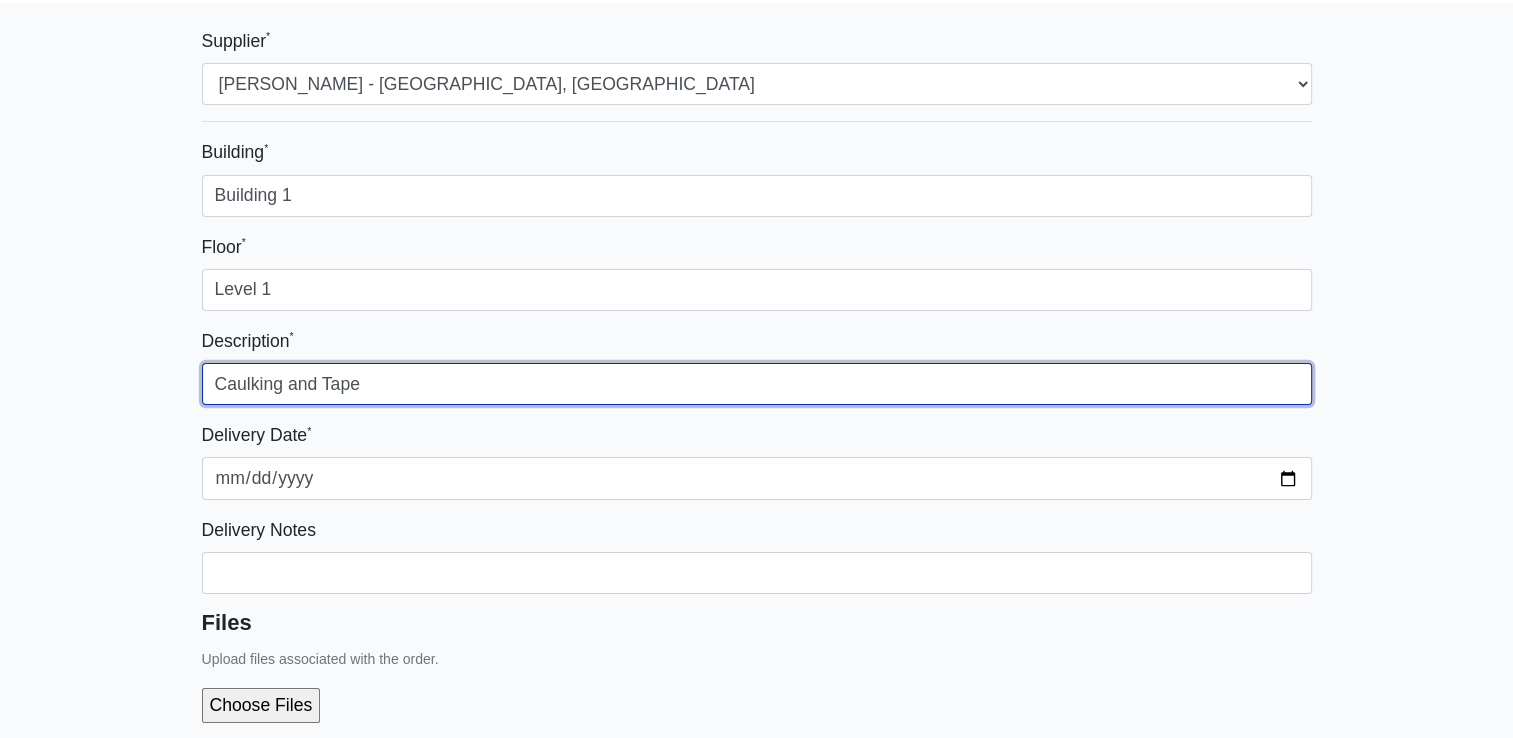 scroll, scrollTop: 200, scrollLeft: 0, axis: vertical 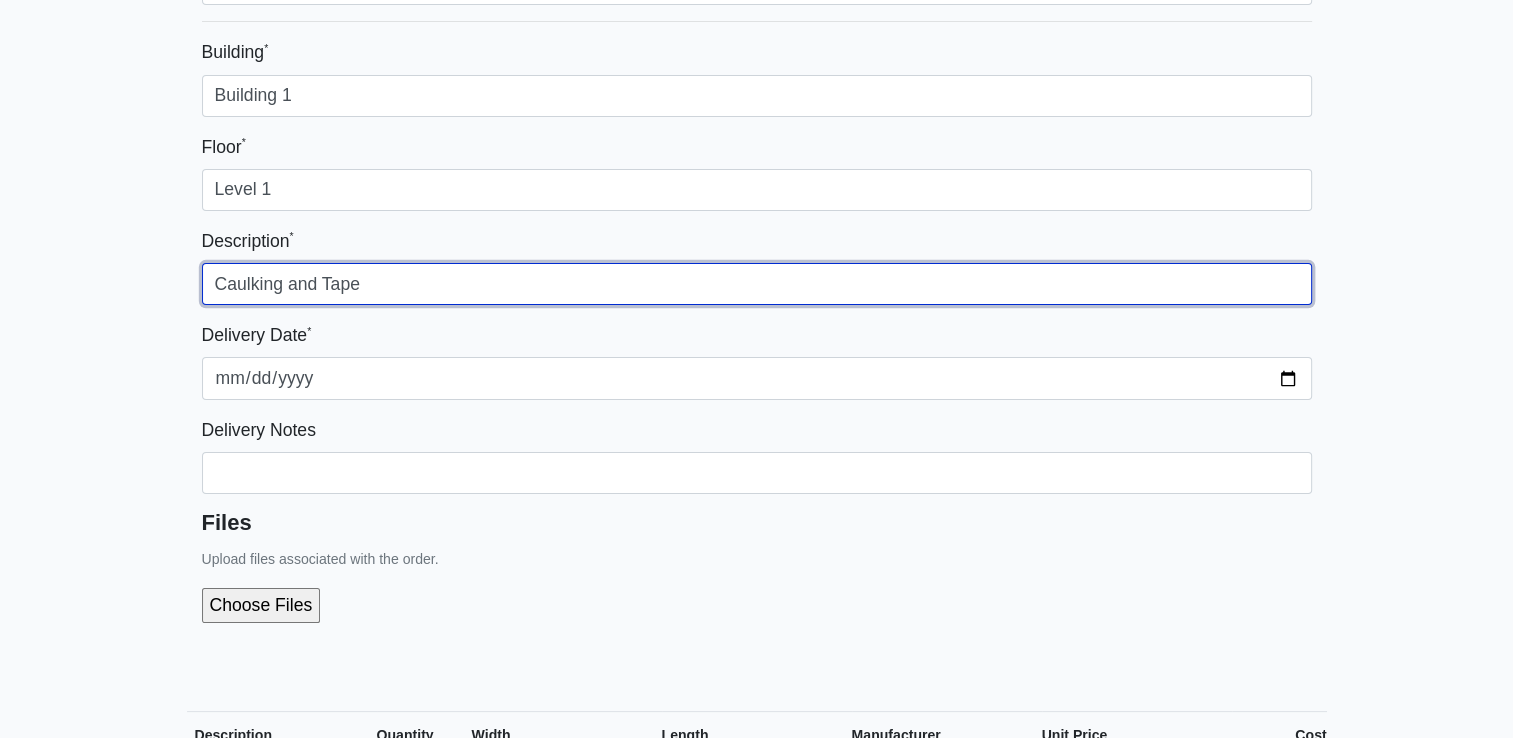 type on "Caulking and Tape" 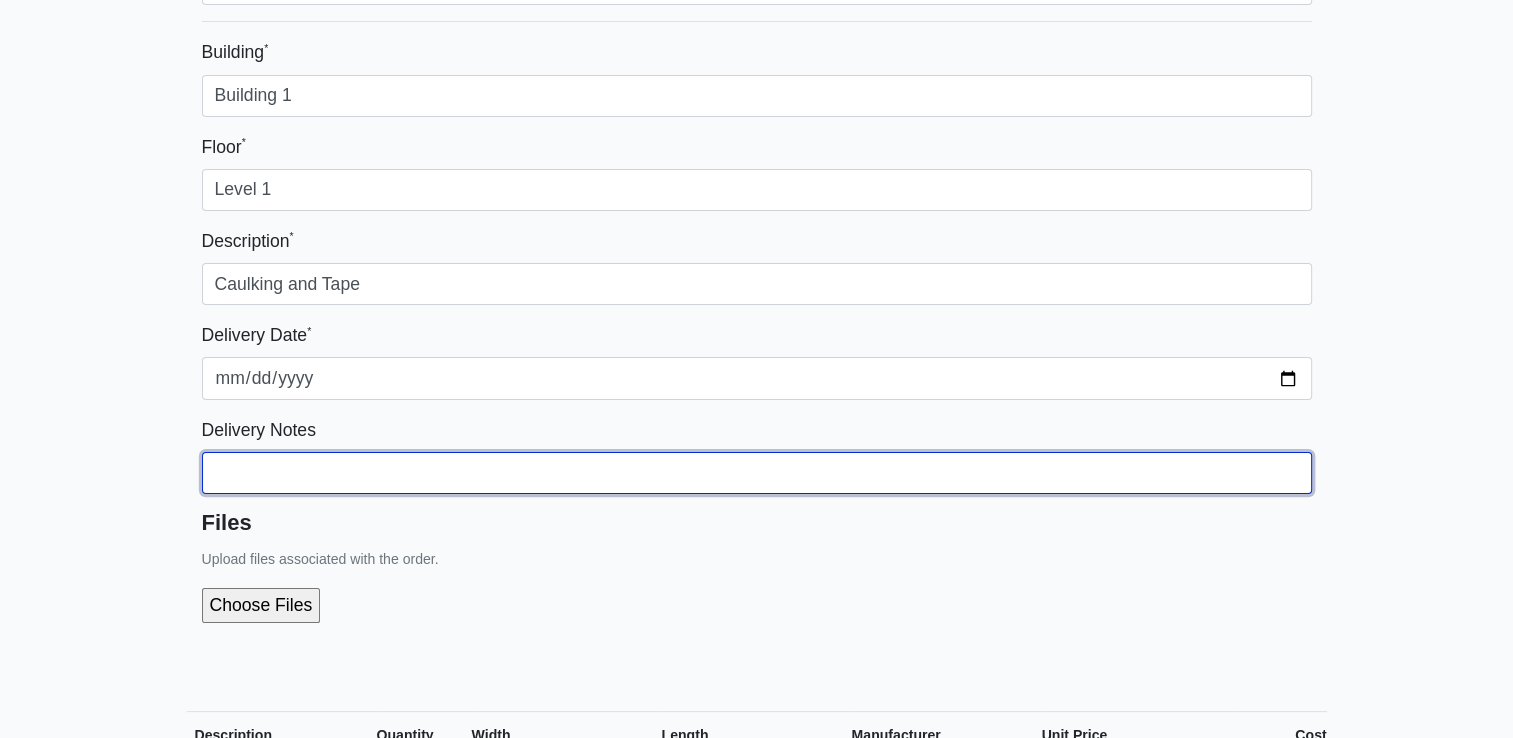 click on "Building *" at bounding box center [757, 96] 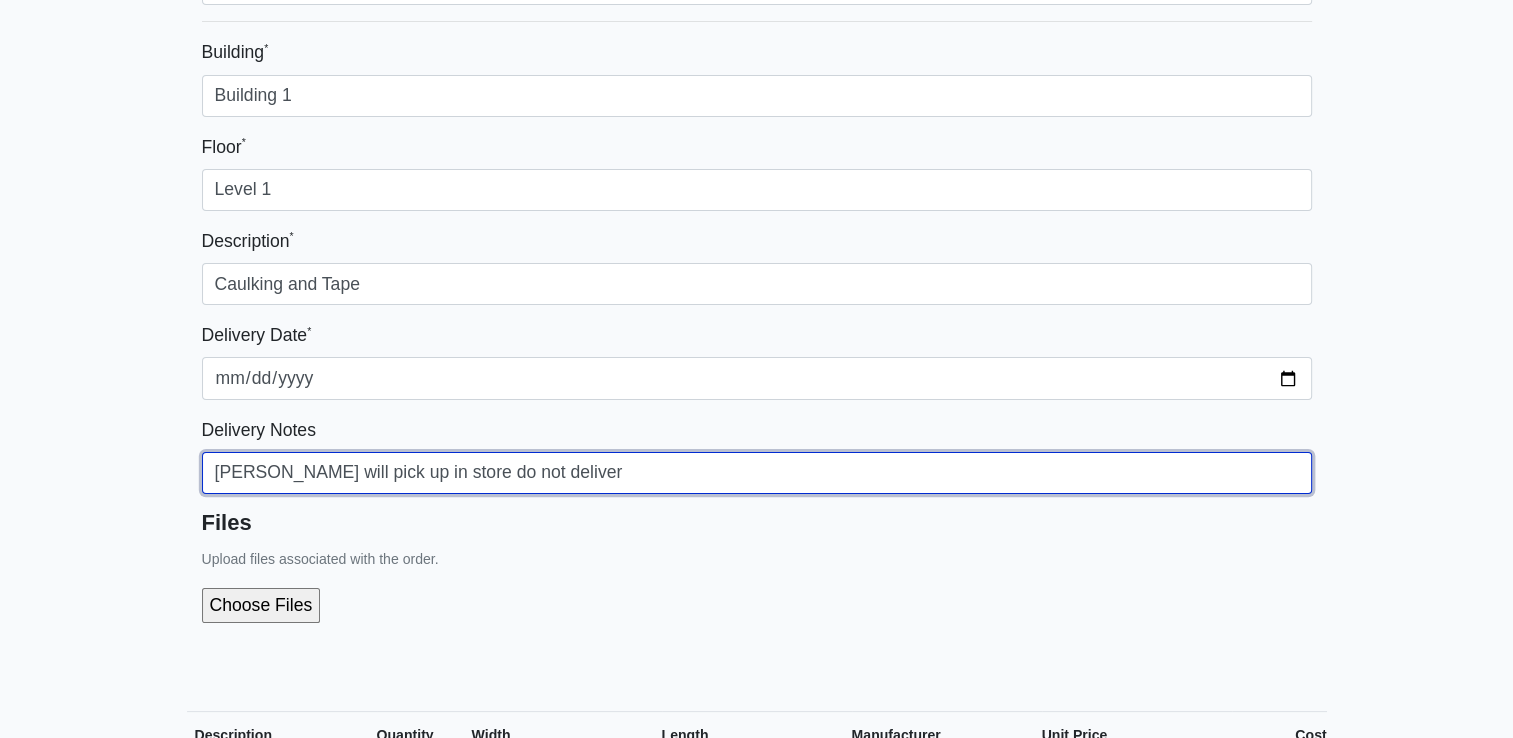 click on "Austin will pick up in store do not deliver" at bounding box center [757, 96] 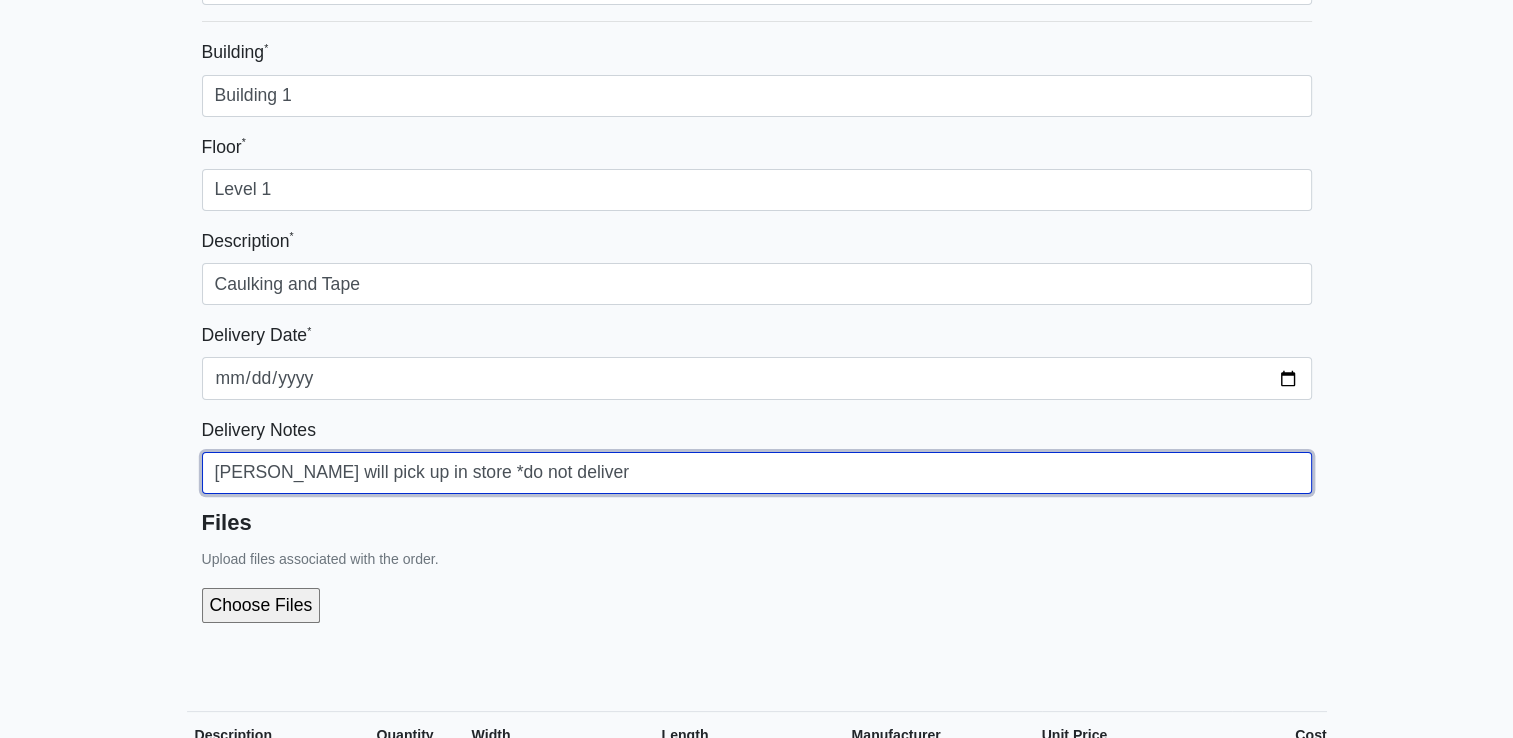 click on "Austin will pick up in store *do not deliver" at bounding box center (757, 96) 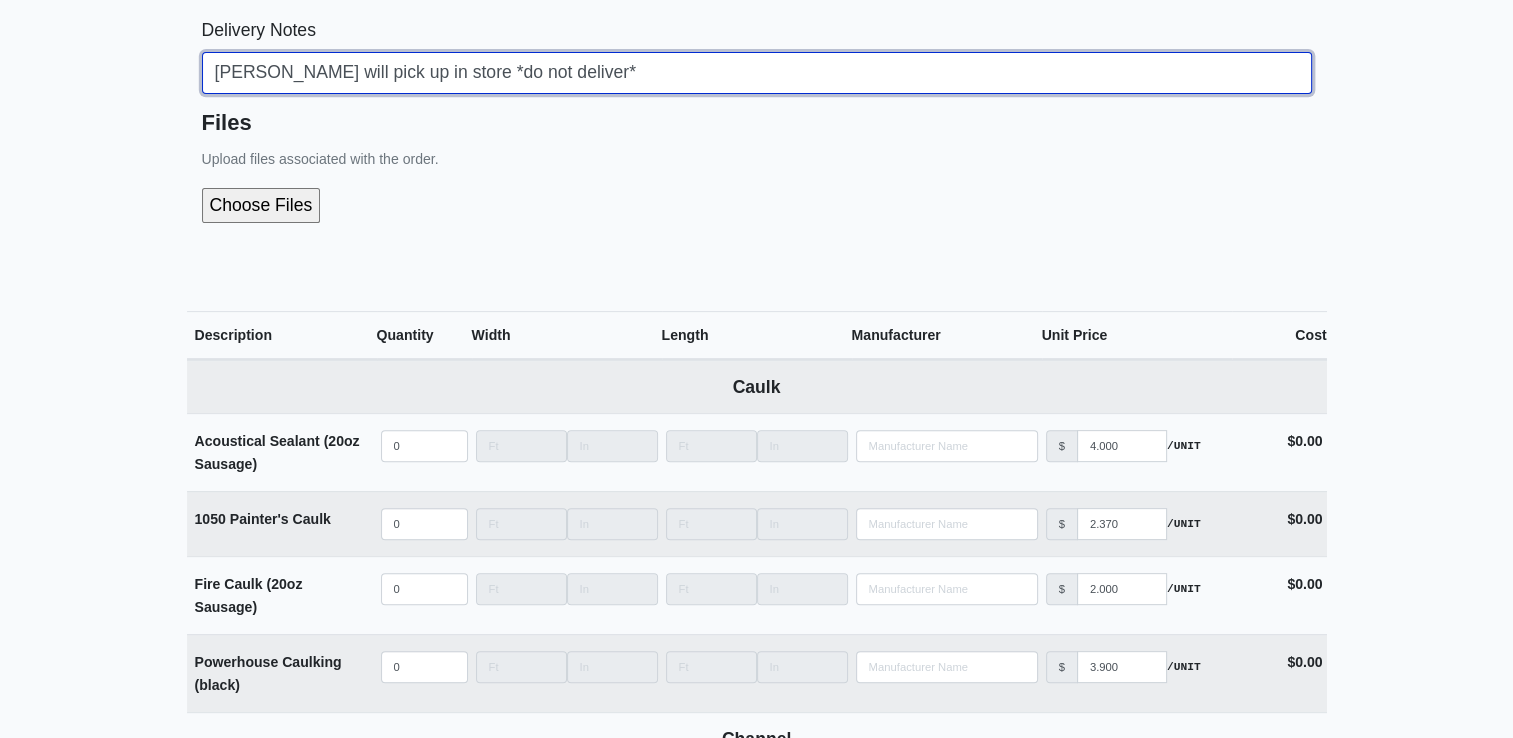 scroll, scrollTop: 900, scrollLeft: 0, axis: vertical 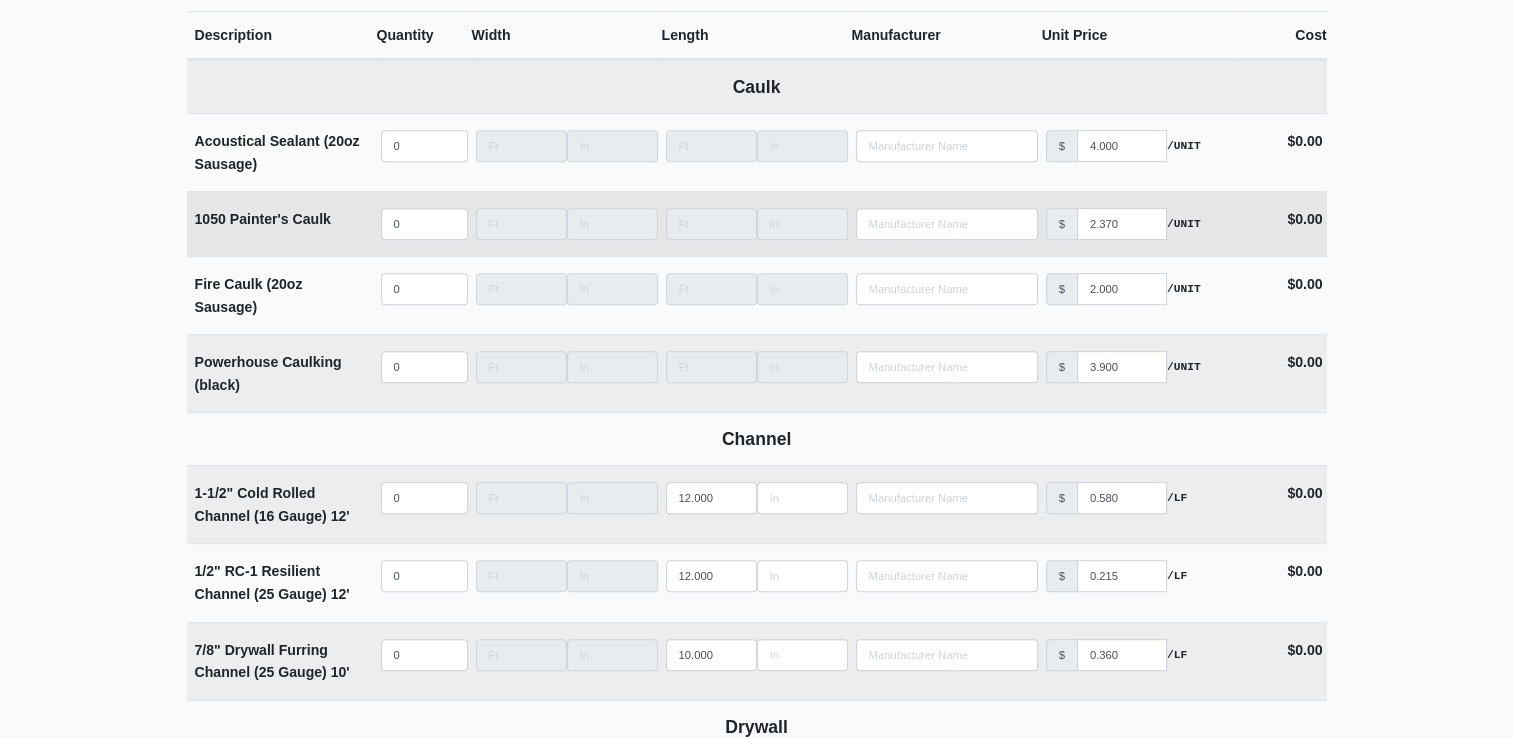 type on "Austin will pick up in store *do not deliver*" 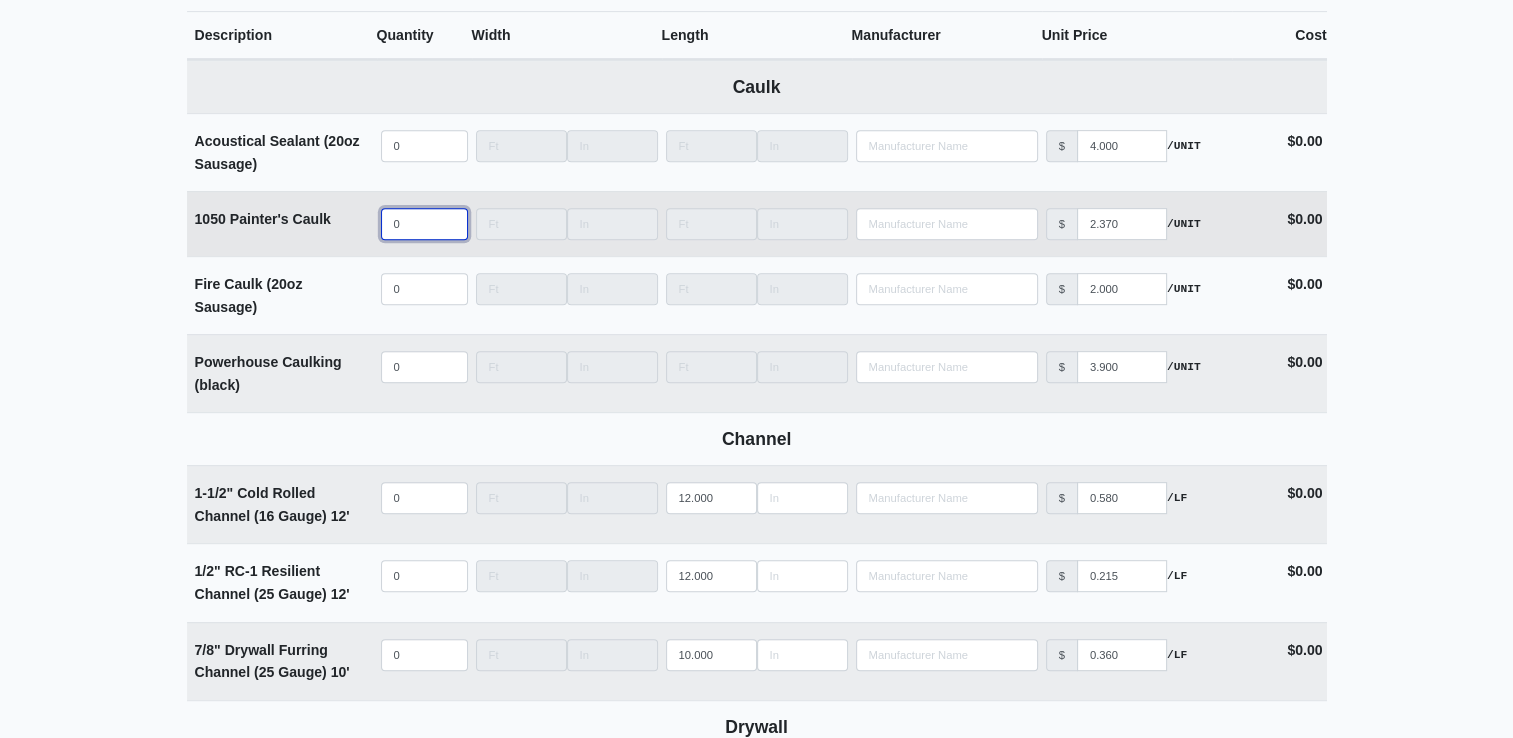 type 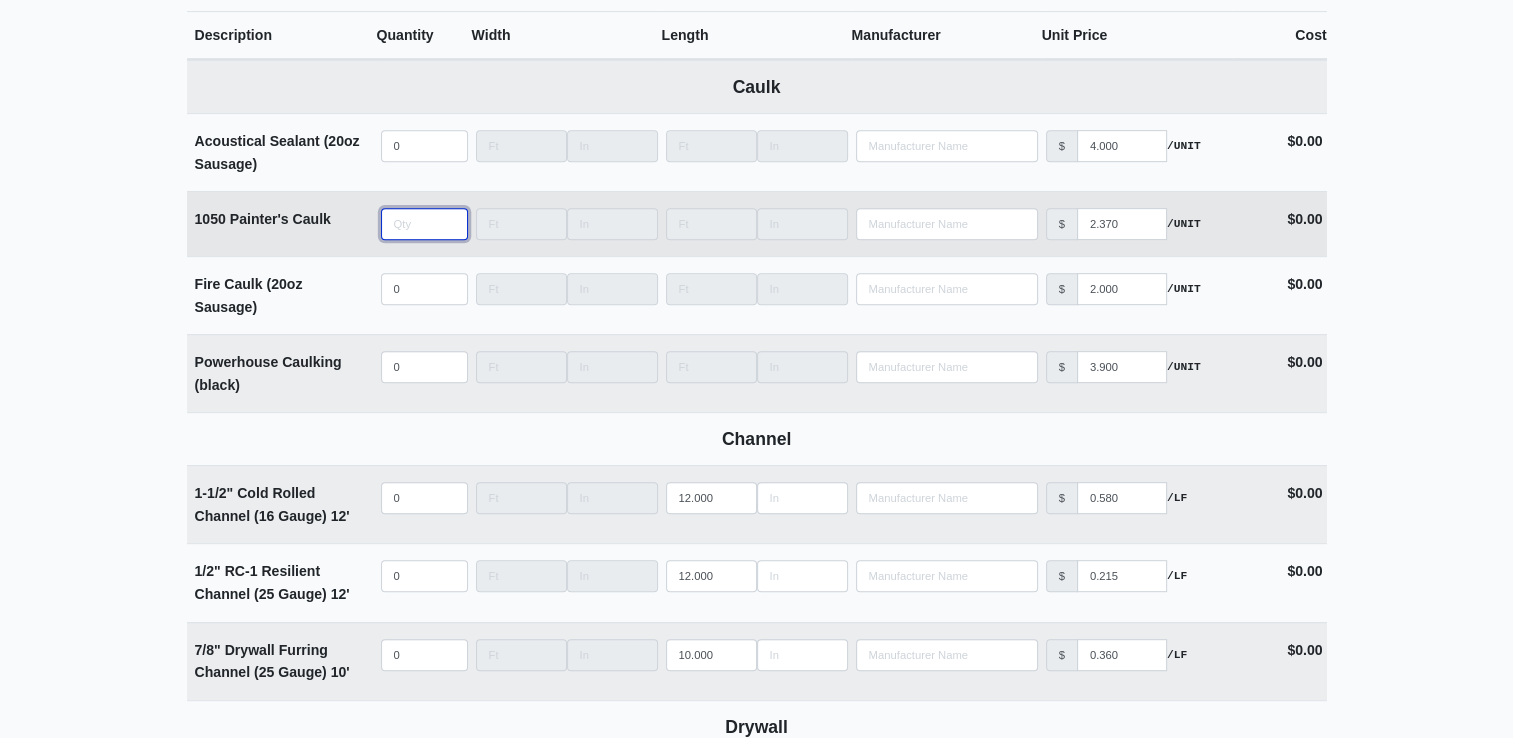 click at bounding box center [424, 224] 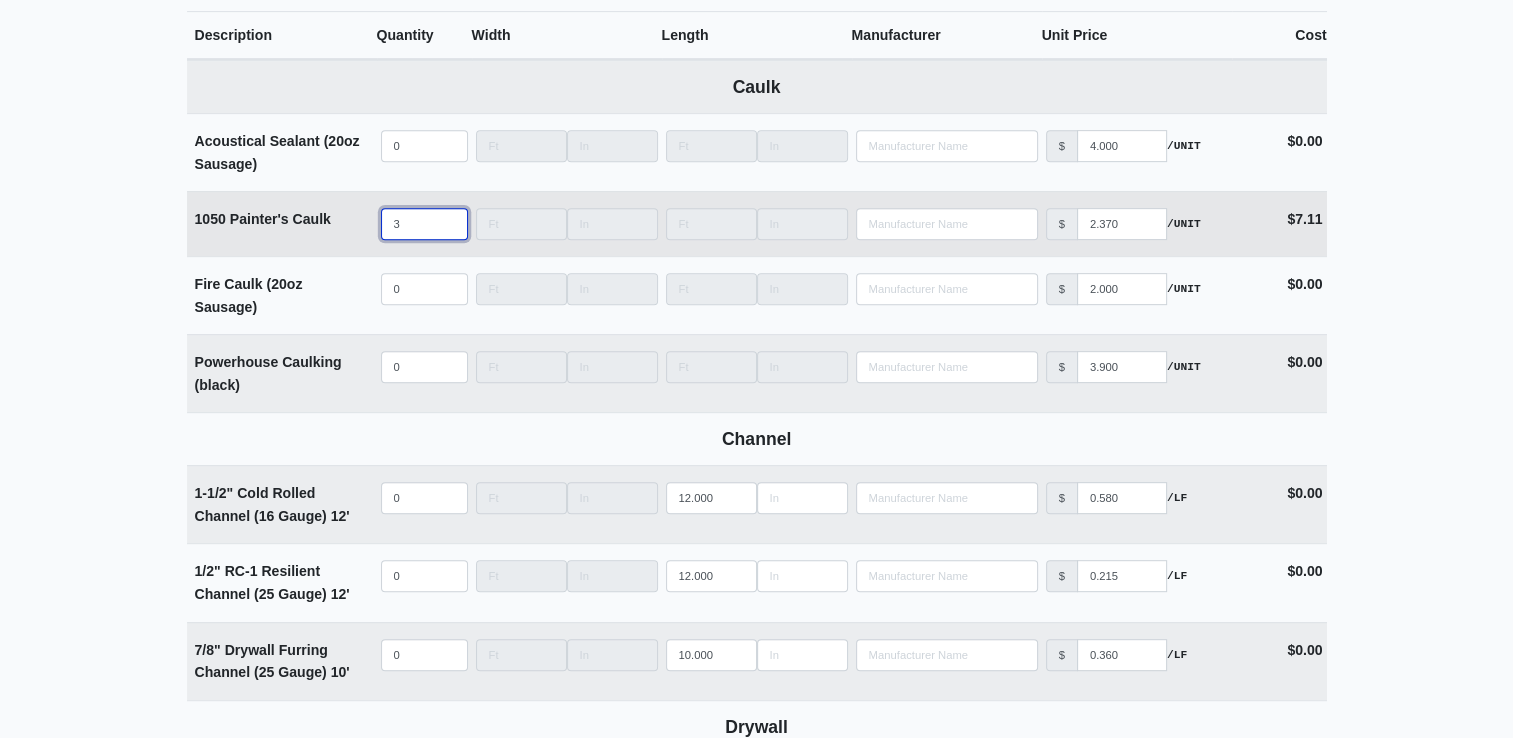 type on "36" 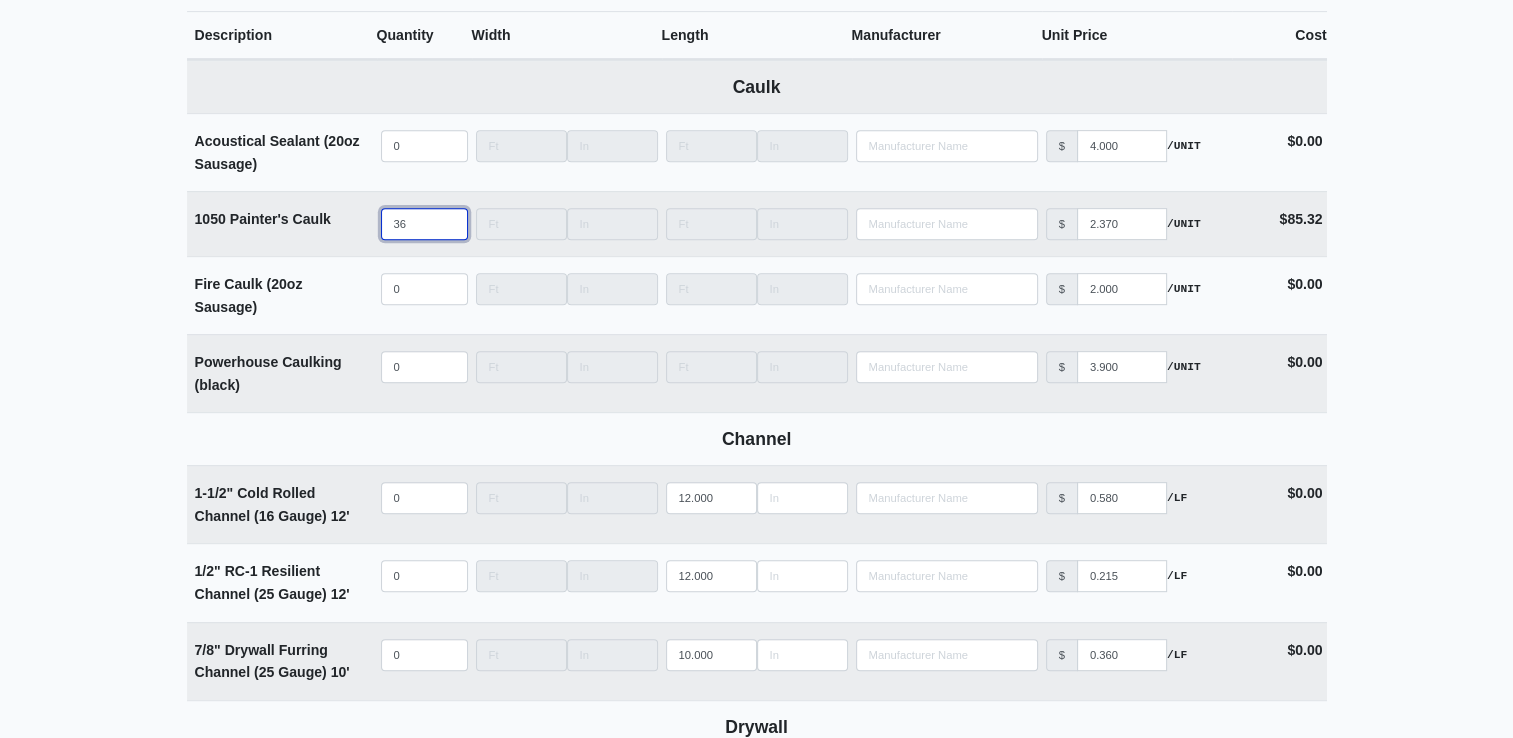 type on "36" 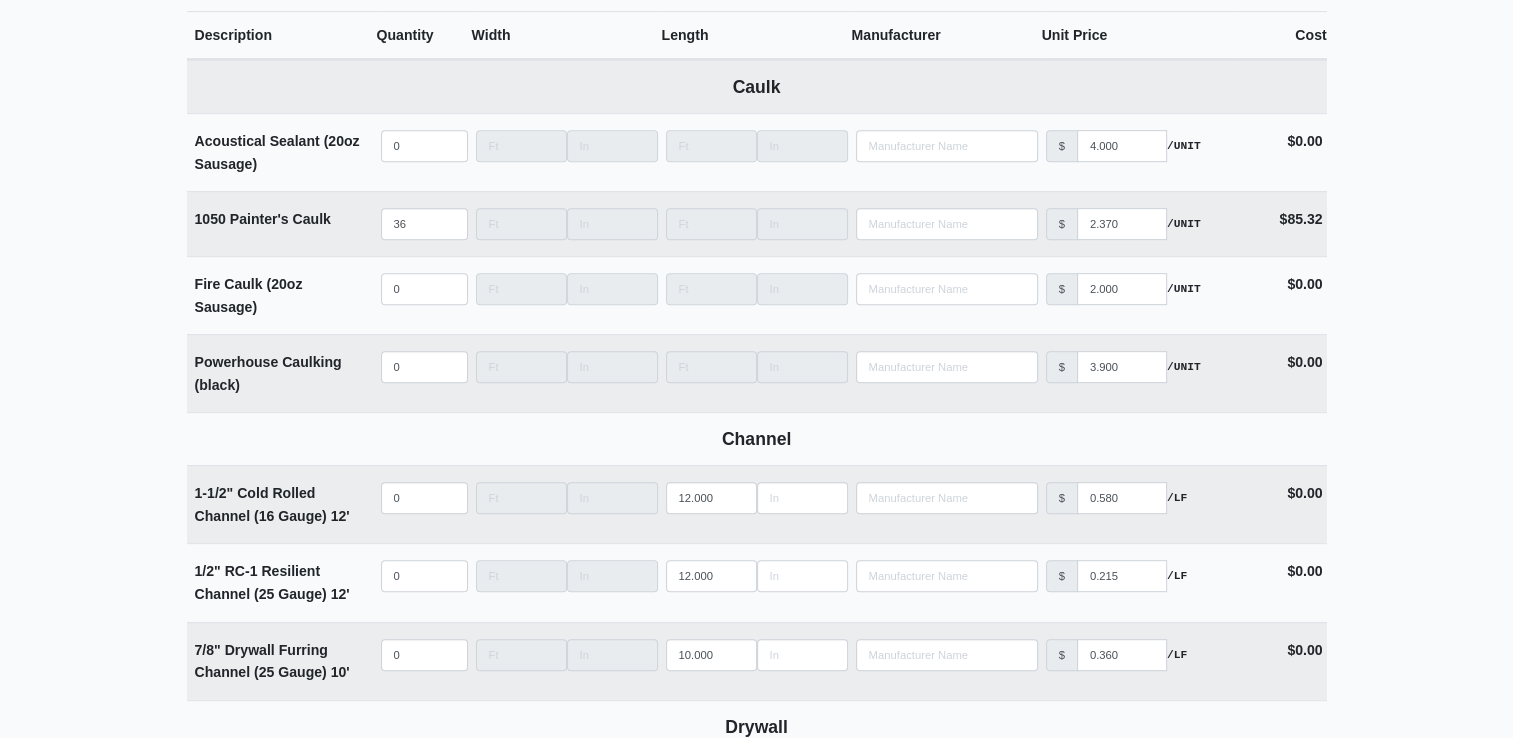 click on "Supplier *   Select one...   L&W Supply - Nashville, TN (Cowan St.) Benefast - Nashville, TN Sherwin-Williams - Nashville, TN     Building *   Building 1   Floor *   Level 1   Description *   Caulking and Tape   Delivery Date *   2025-07-09   Delivery Notes   Austin will pick up in store *do not deliver*   Files   Upload files associated with the order.           Description   Quantity   Width   Length   Manufacturer   Unit Price   Cost   Materials   Caulk   Acoustical Sealant (20oz Sausage)        Qty   0   Width       Length       Manufacturer         No Results   Price   $   4.000   /UNIT   Cost $0.00 1050 Painter's Caulk        Qty   36   Width       Length       Manufacturer         No Results   Price   $   2.370   /UNIT   Cost $85.32 Fire Caulk (20oz Sausage)        Qty   0   Width       Length       Manufacturer         No Results   Price   $   2.000   /UNIT   Cost $0.00 Powerhouse Caulking (black)        Qty   0   Width       Length       Manufacturer         No Results   Price   $   3.900" at bounding box center (756, 4252) 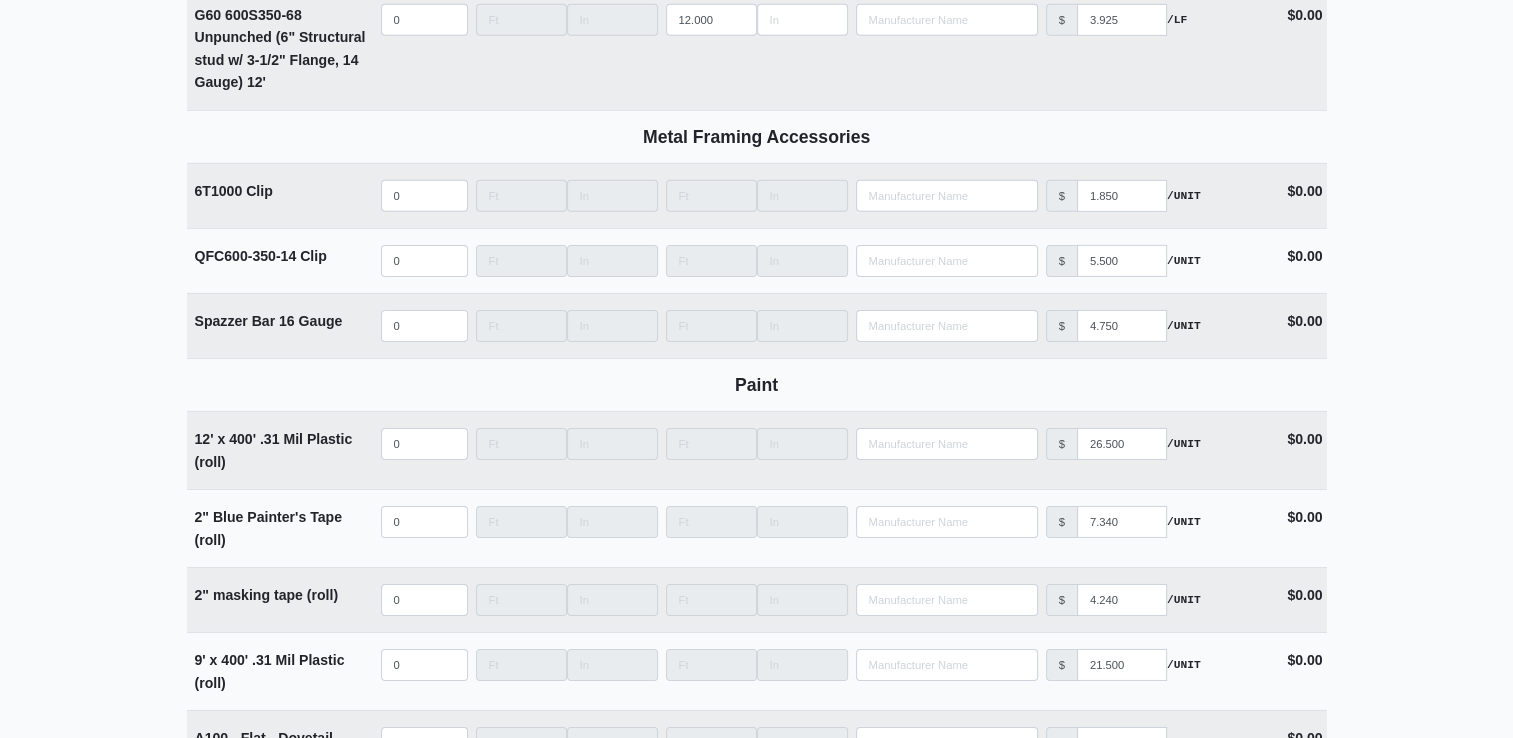 scroll, scrollTop: 6700, scrollLeft: 0, axis: vertical 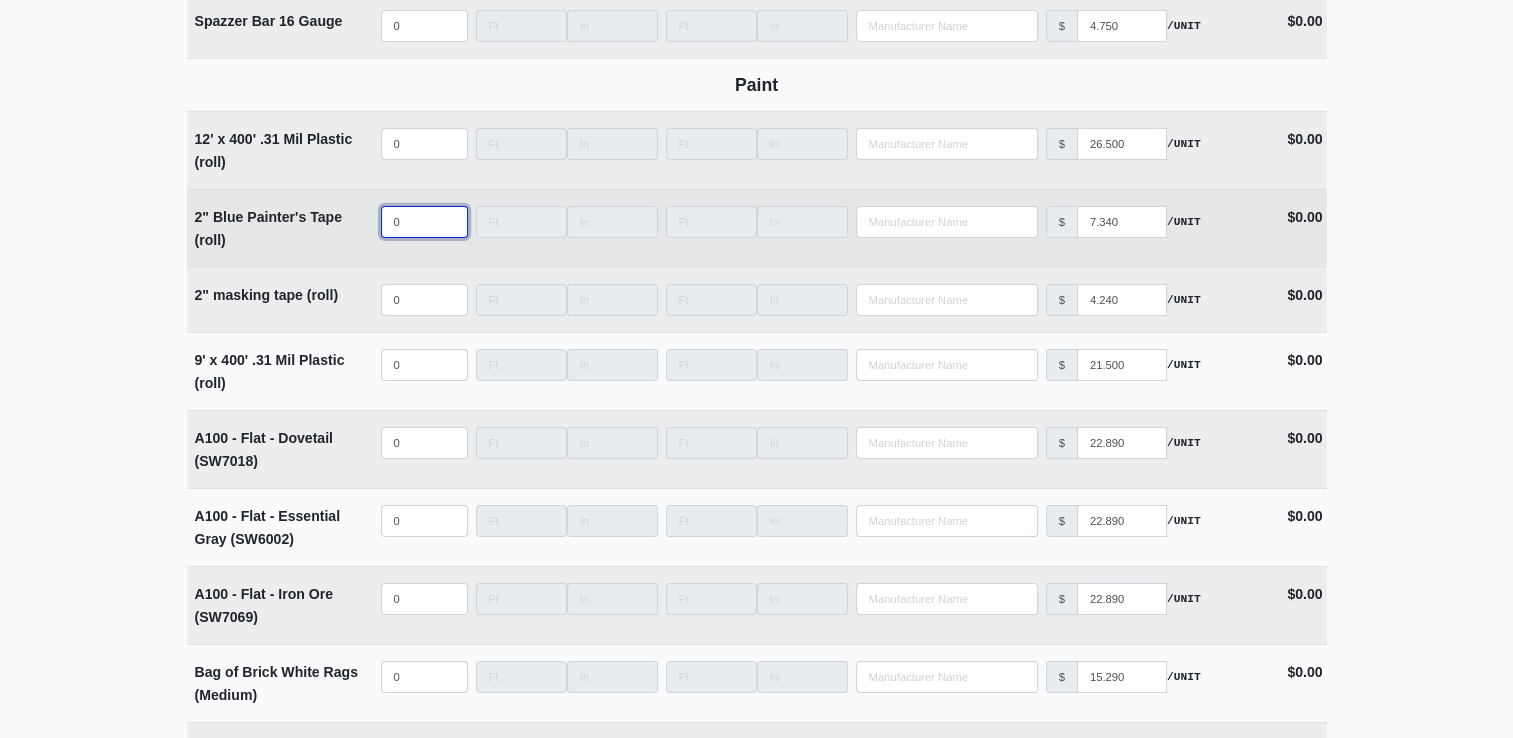 type 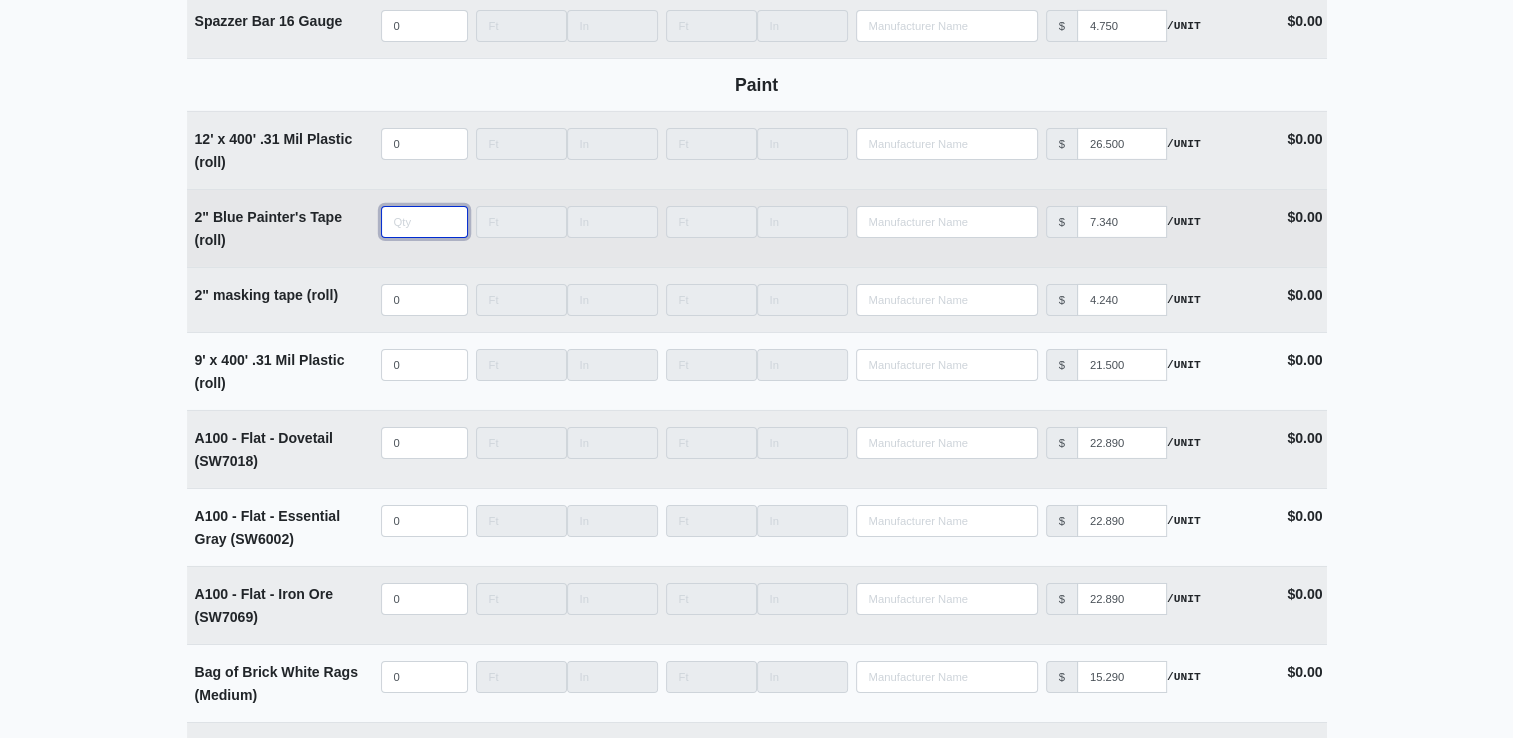 click at bounding box center (424, 222) 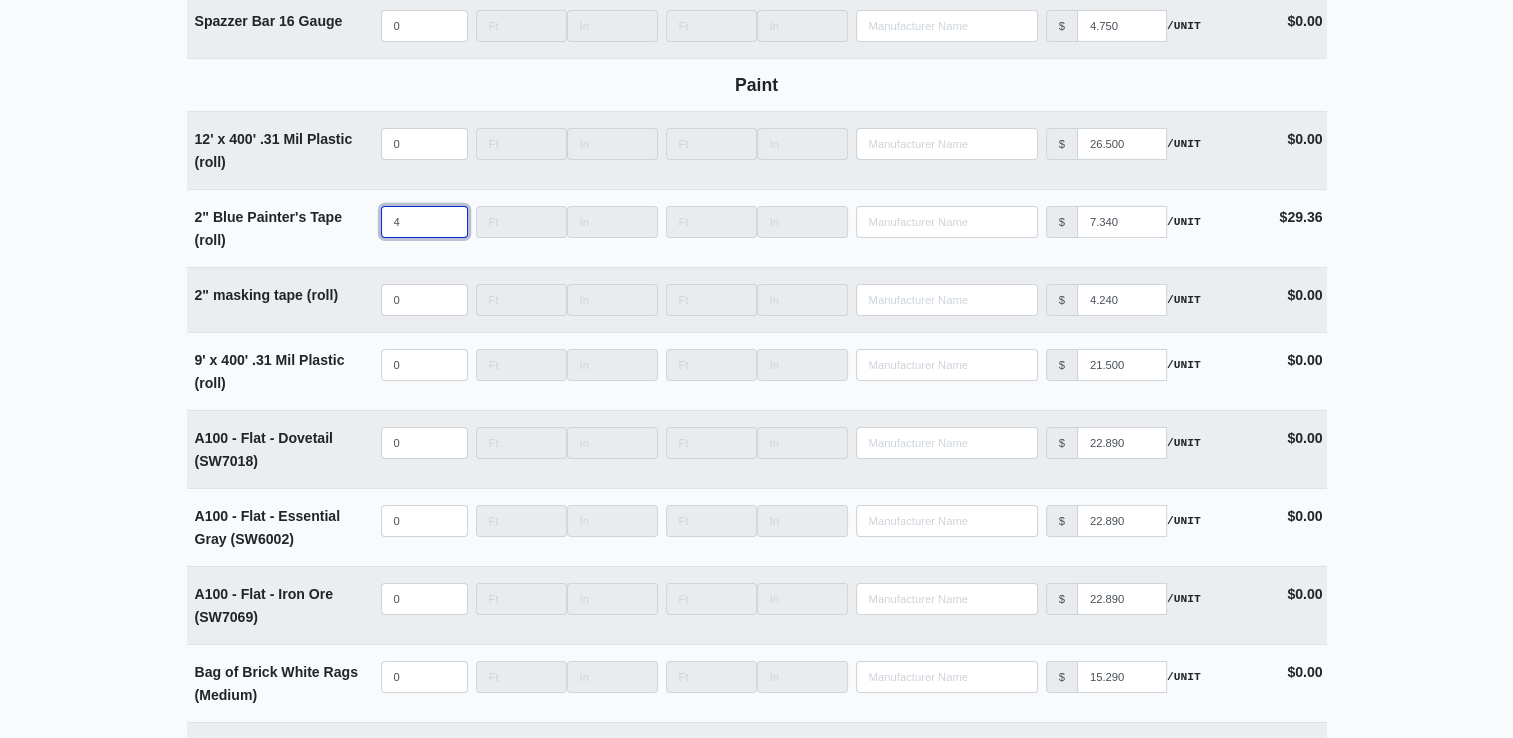 type on "4" 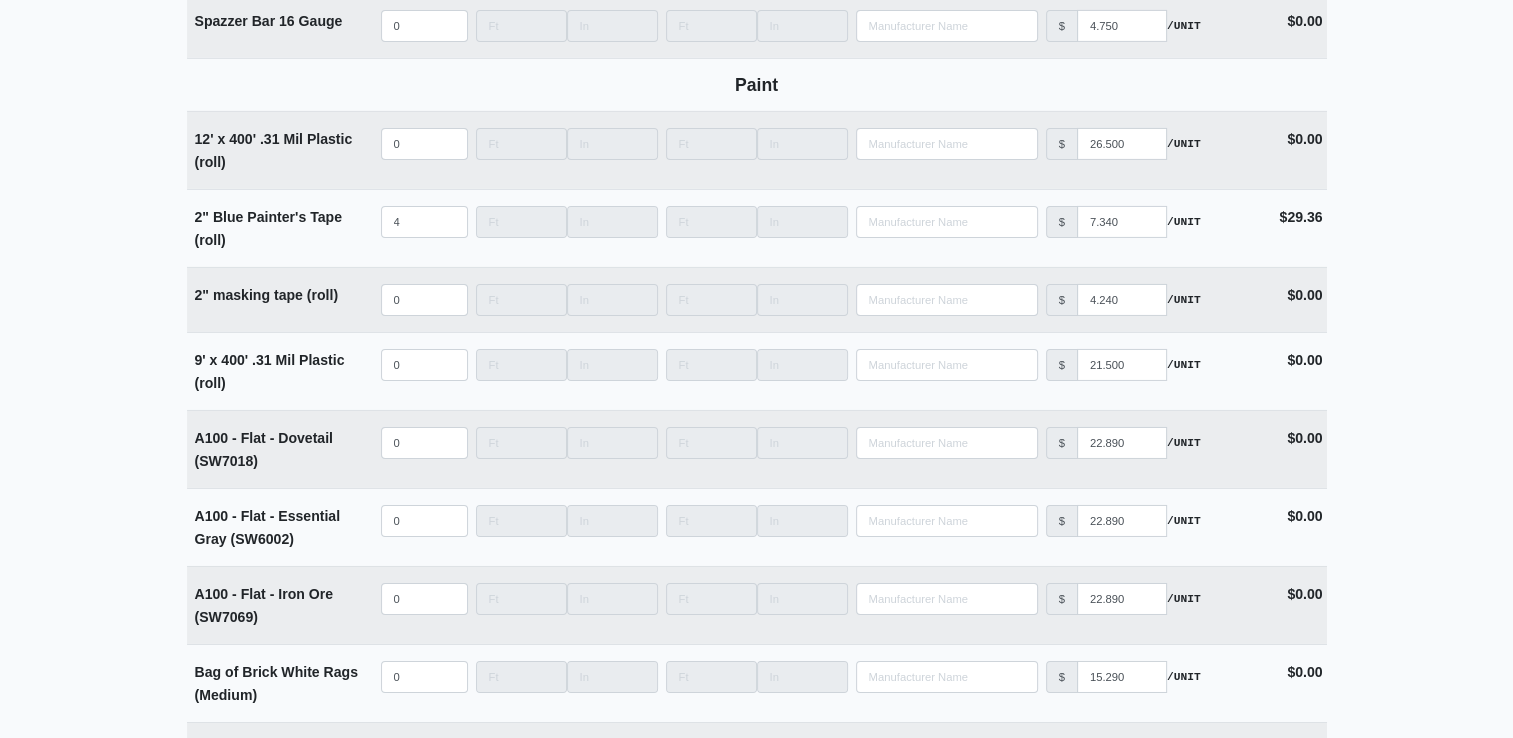 click on "Supplier *   Select one...   L&W Supply - Nashville, TN (Cowan St.) Benefast - Nashville, TN Sherwin-Williams - Nashville, TN     Building *   Building 1   Floor *   Level 1   Description *   Caulking and Tape   Delivery Date *   2025-07-09   Delivery Notes   Austin will pick up in store *do not deliver*   Files   Upload files associated with the order.           Description   Quantity   Width   Length   Manufacturer   Unit Price   Cost   Materials   Caulk   Acoustical Sealant (20oz Sausage)        Qty   0   Width       Length       Manufacturer         No Results   Price   $   4.000   /UNIT   Cost $0.00 1050 Painter's Caulk        Qty   36   Width       Length       Manufacturer         No Results   Price   $   2.370   /UNIT   Cost $85.32 Fire Caulk (20oz Sausage)        Qty   0   Width       Length       Manufacturer         No Results   Price   $   2.000   /UNIT   Cost $0.00 Powerhouse Caulking (black)        Qty   0   Width       Length       Manufacturer         No Results   Price   $   3.900" at bounding box center [756, -1548] 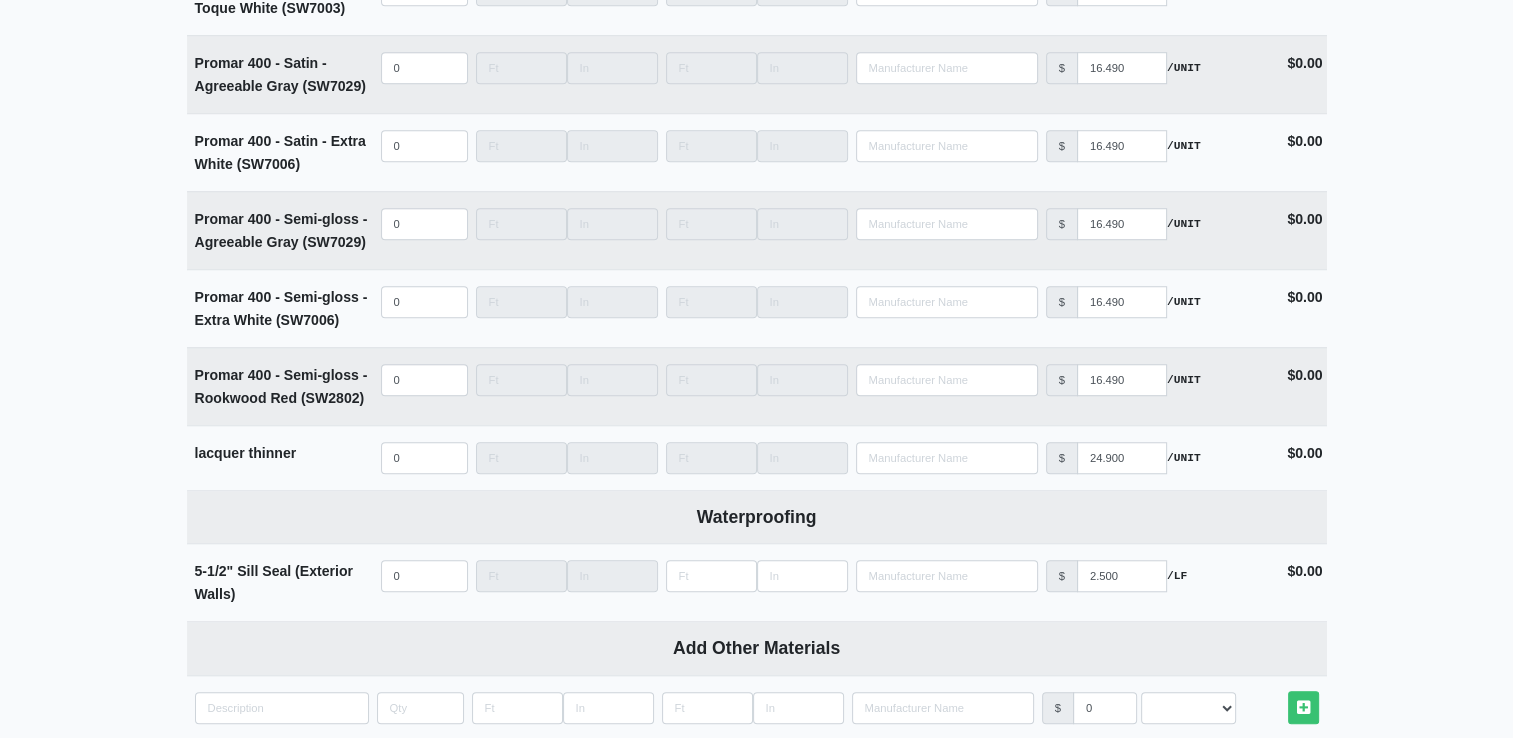 scroll, scrollTop: 9498, scrollLeft: 0, axis: vertical 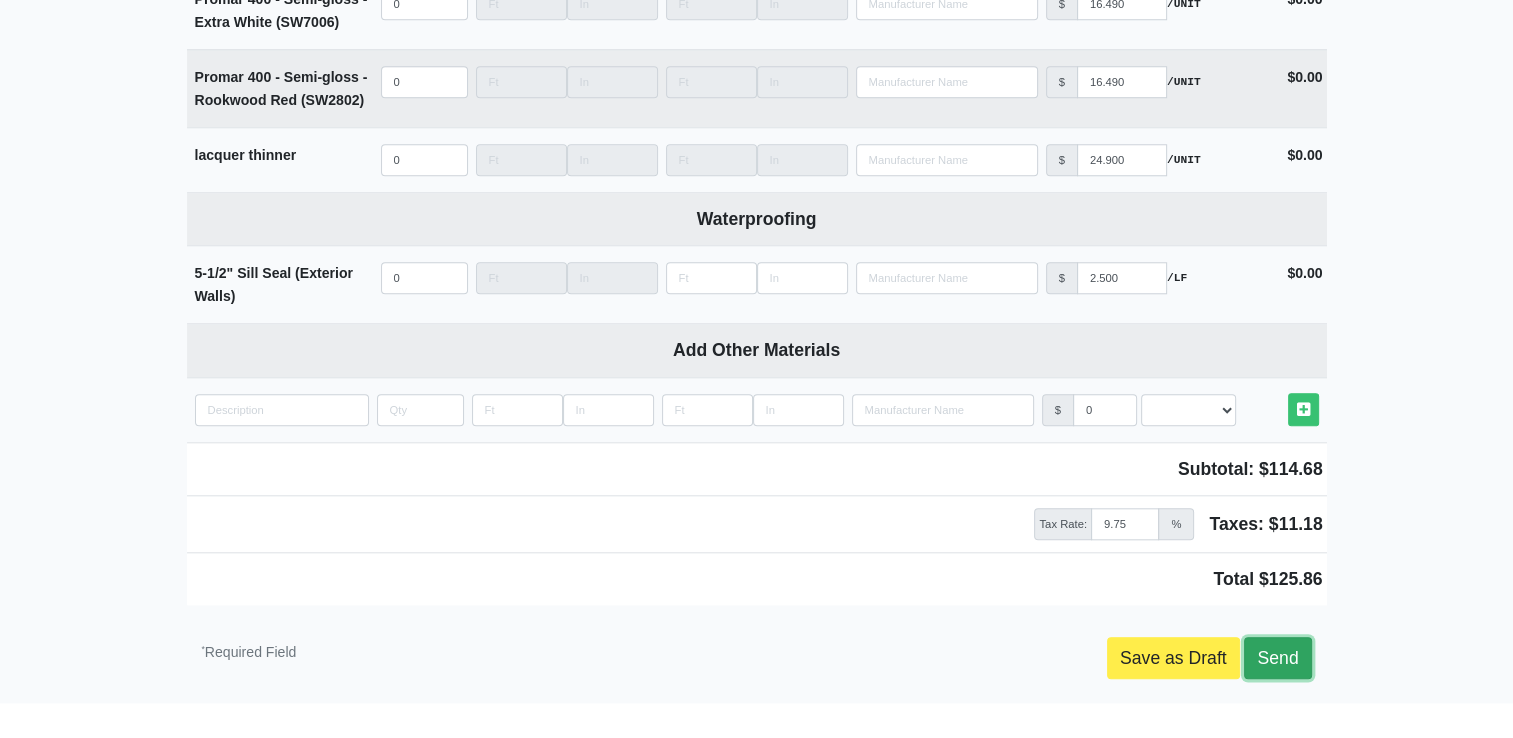 click on "Send" at bounding box center [1277, 658] 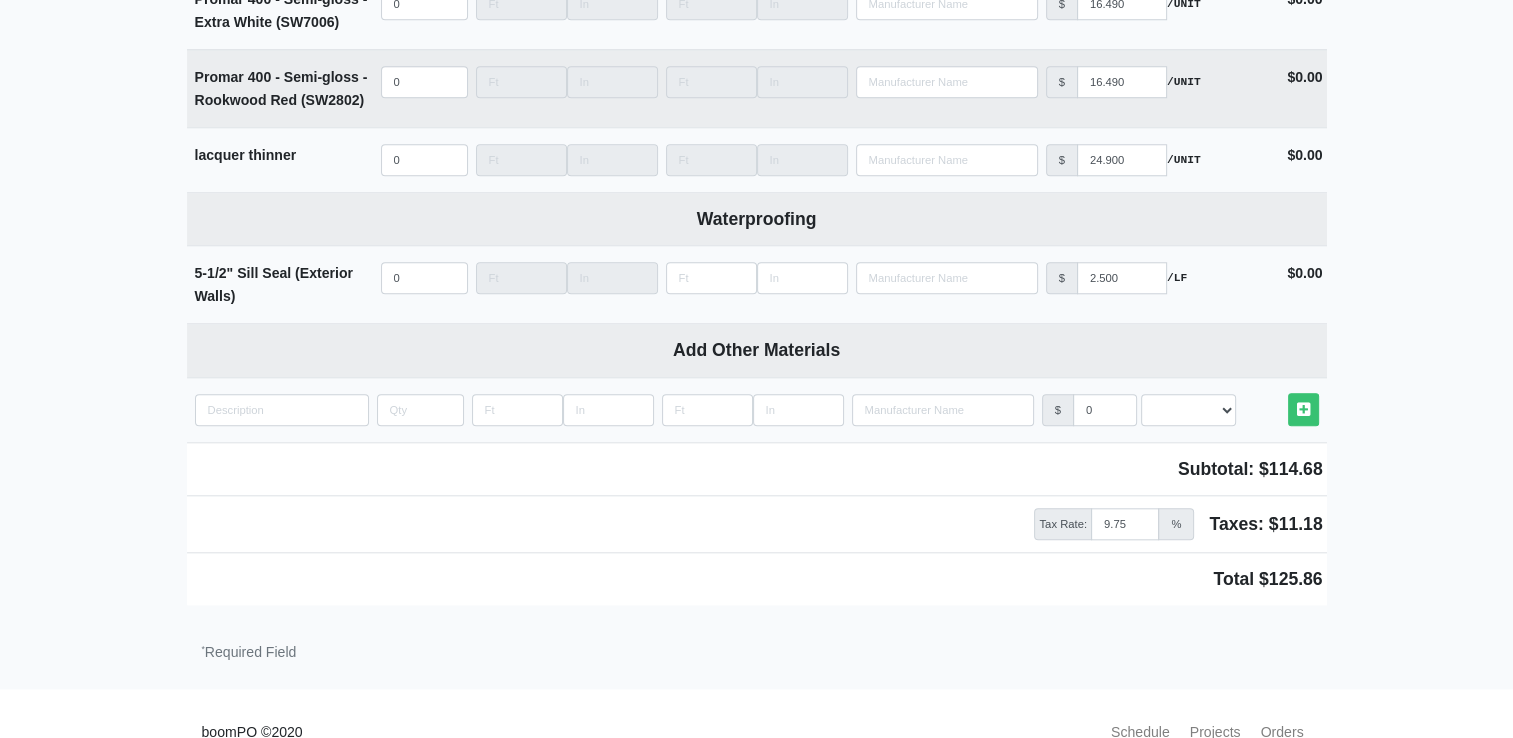 scroll, scrollTop: 9484, scrollLeft: 0, axis: vertical 